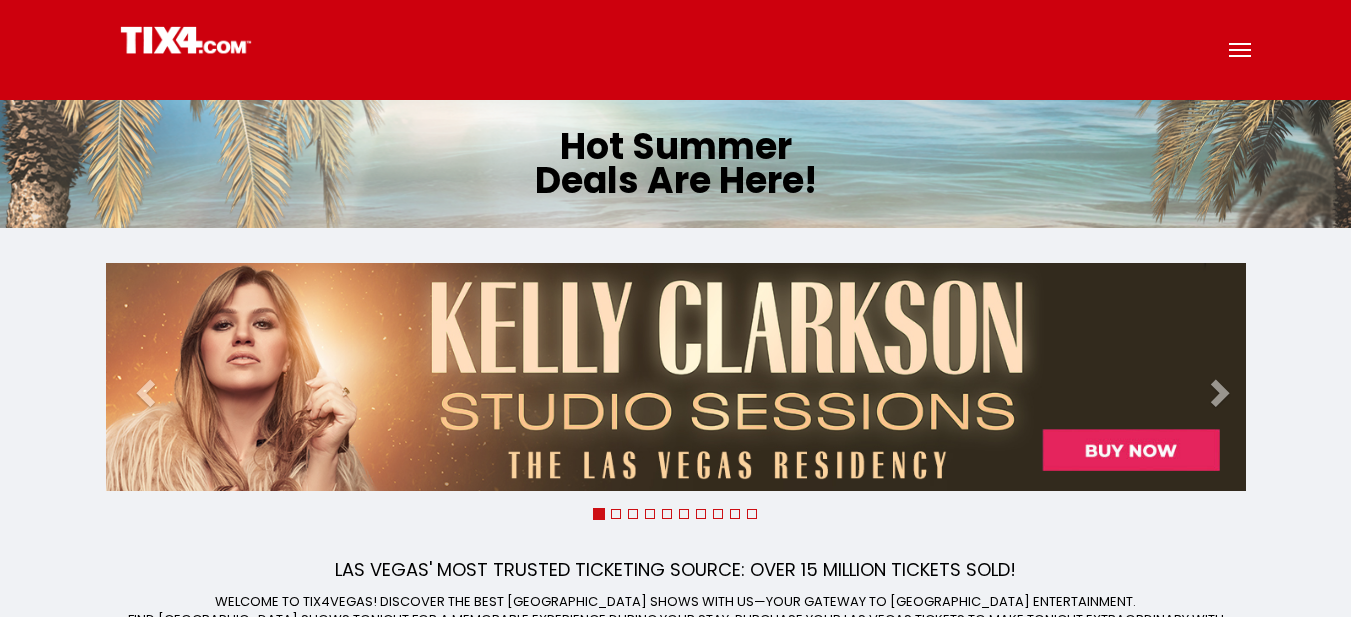 scroll, scrollTop: 0, scrollLeft: 0, axis: both 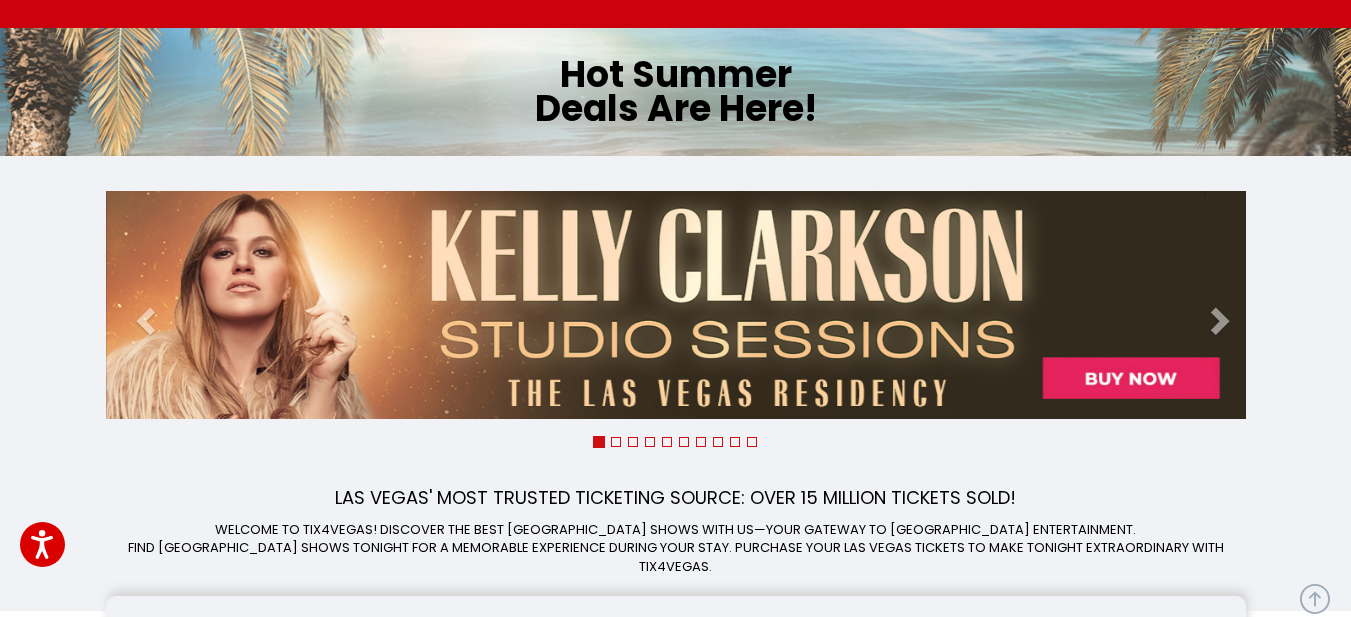 click on "Press Alt+1 for screen-reader mode, Alt+0 to cancel Accessibility Screen-Reader Guide, Feedback, and Issue Reporting | New window
Shows" 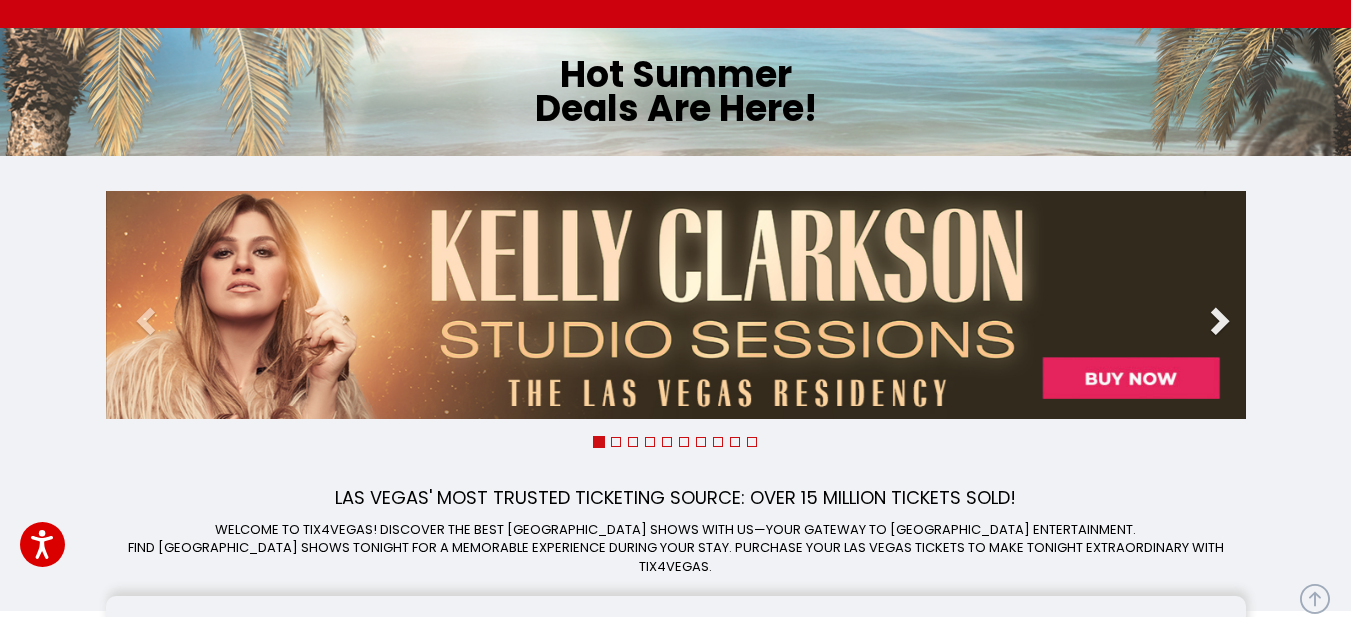 click at bounding box center (1218, 328) 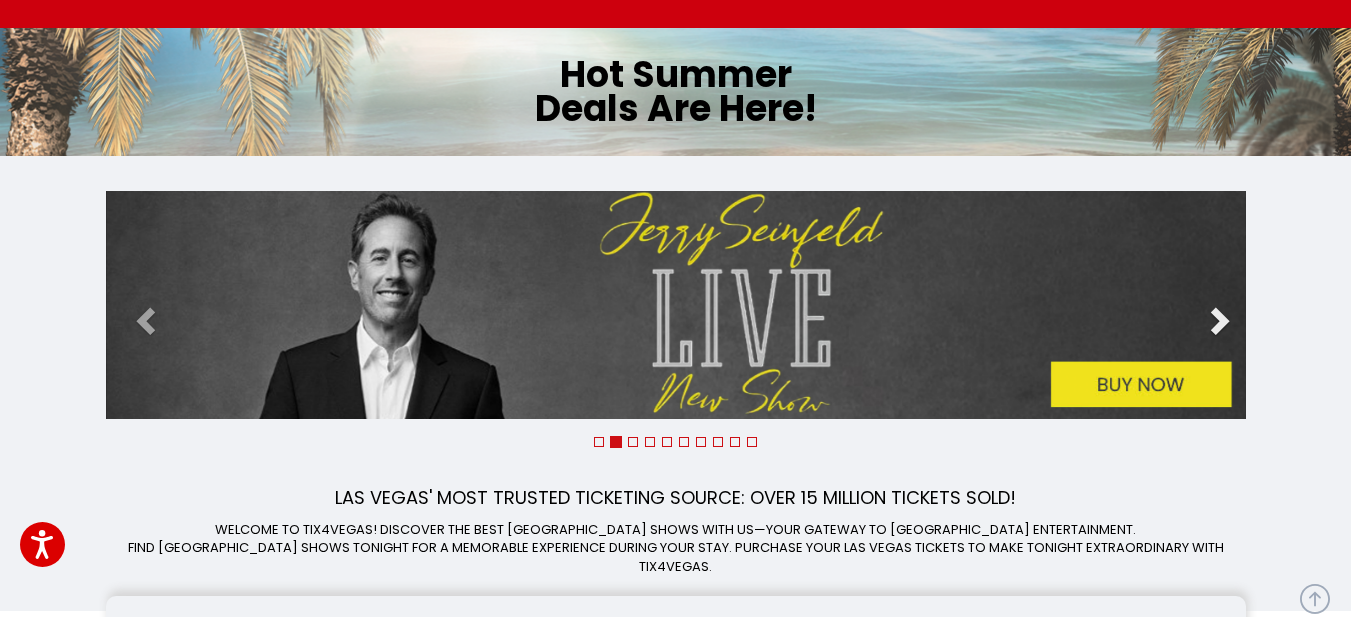 click at bounding box center [1218, 328] 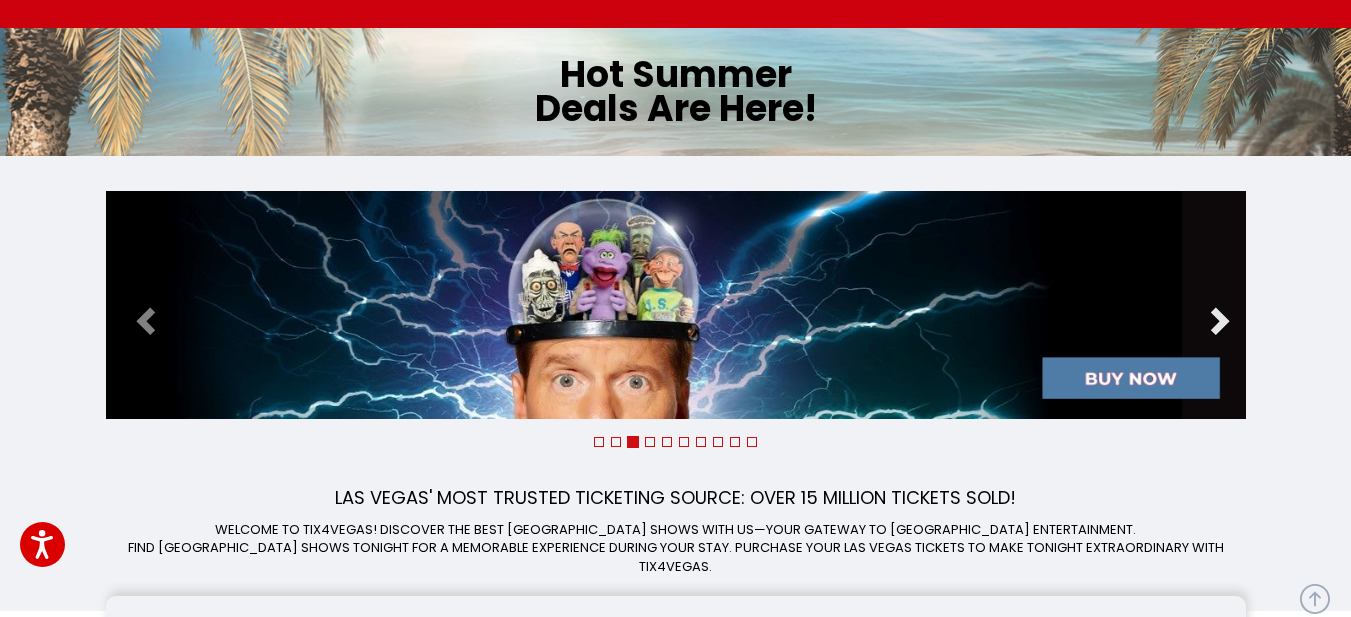 click at bounding box center [1218, 328] 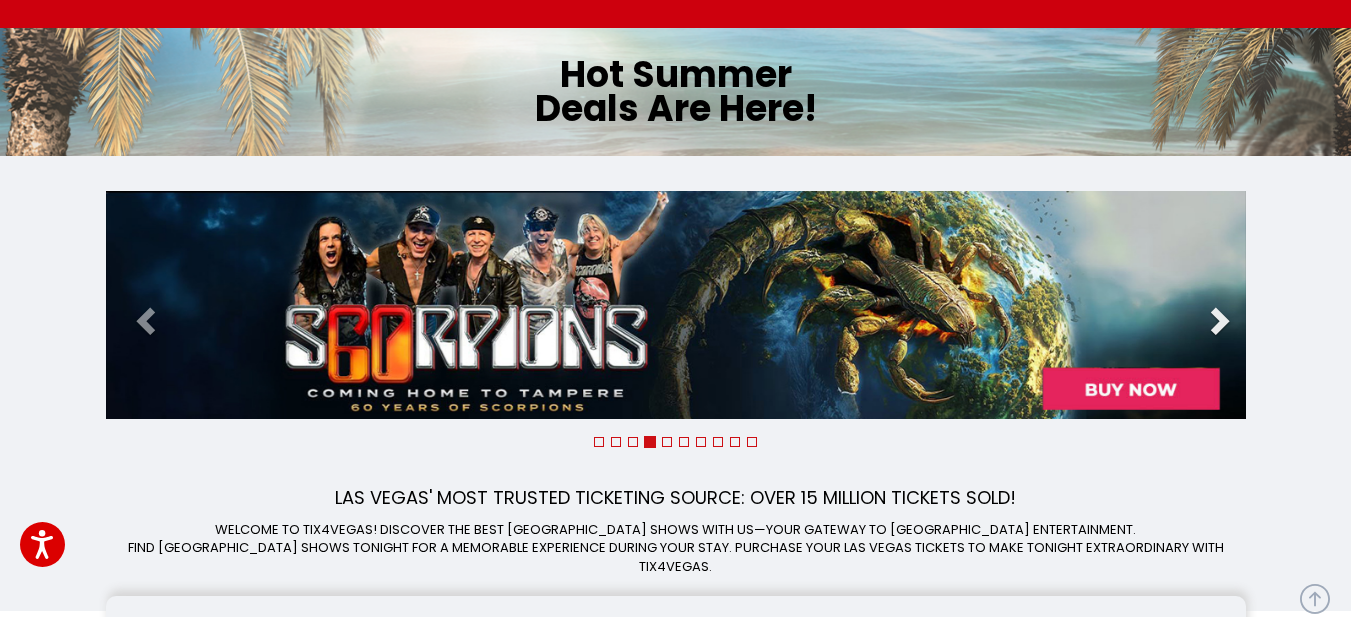 click at bounding box center [1218, 328] 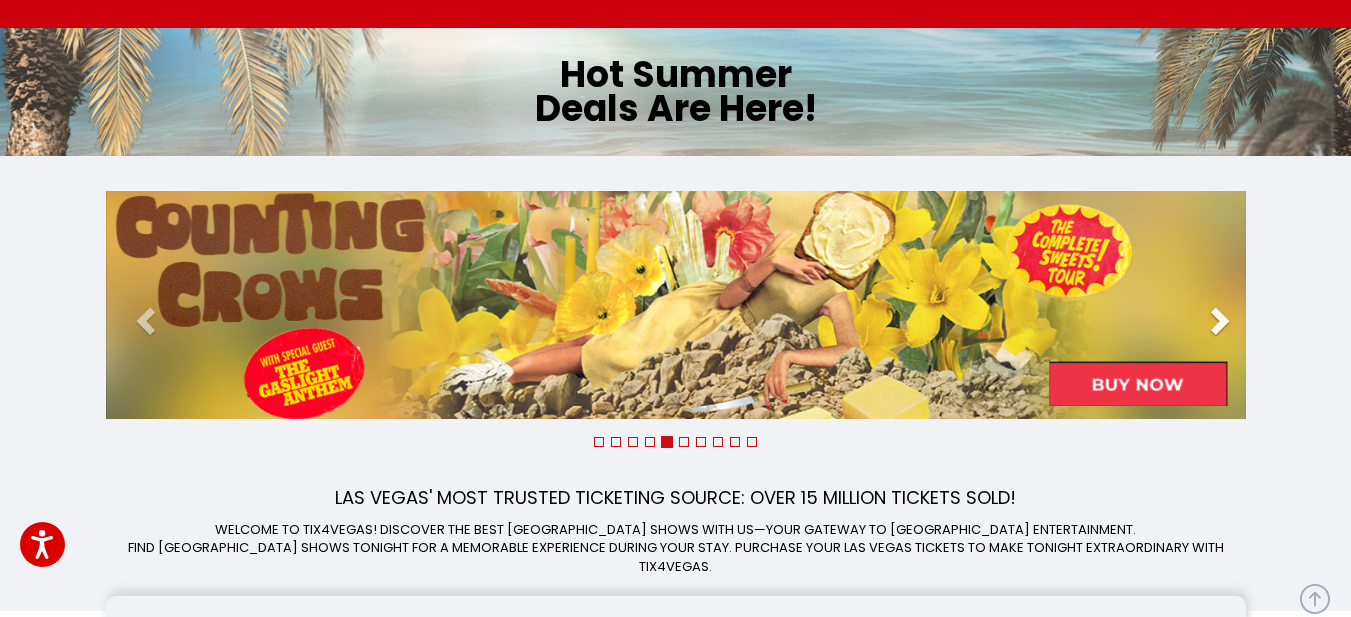 click at bounding box center (1218, 328) 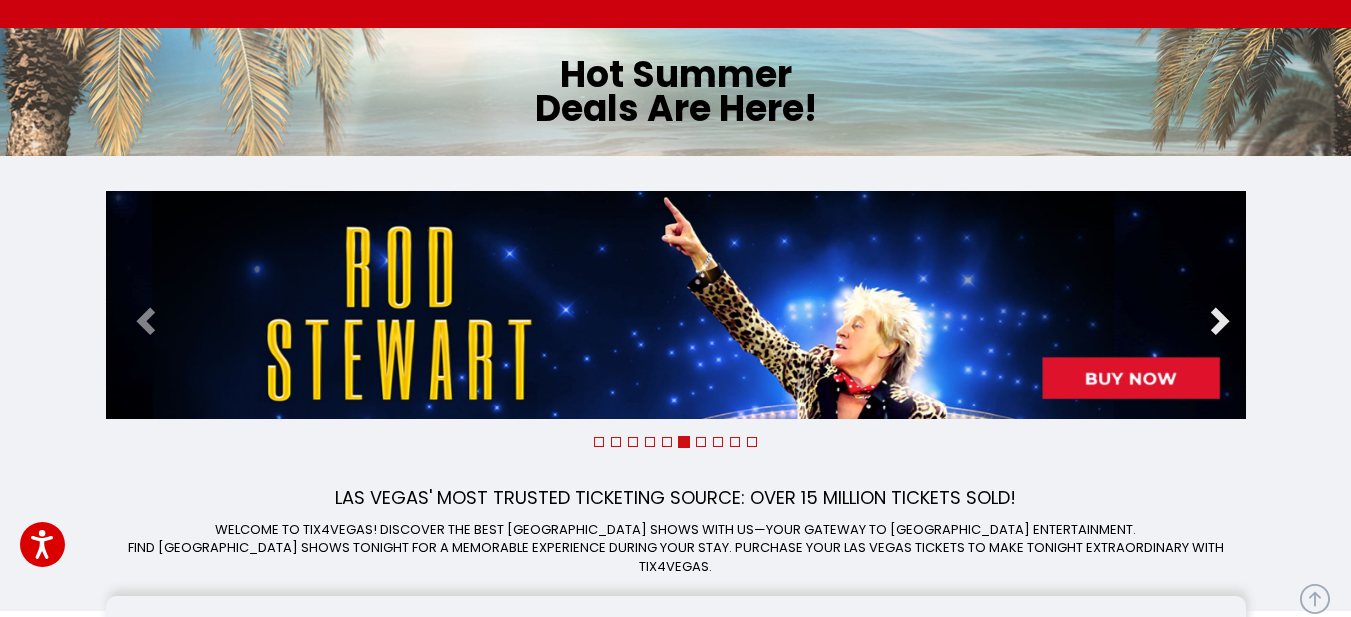 click at bounding box center (1218, 328) 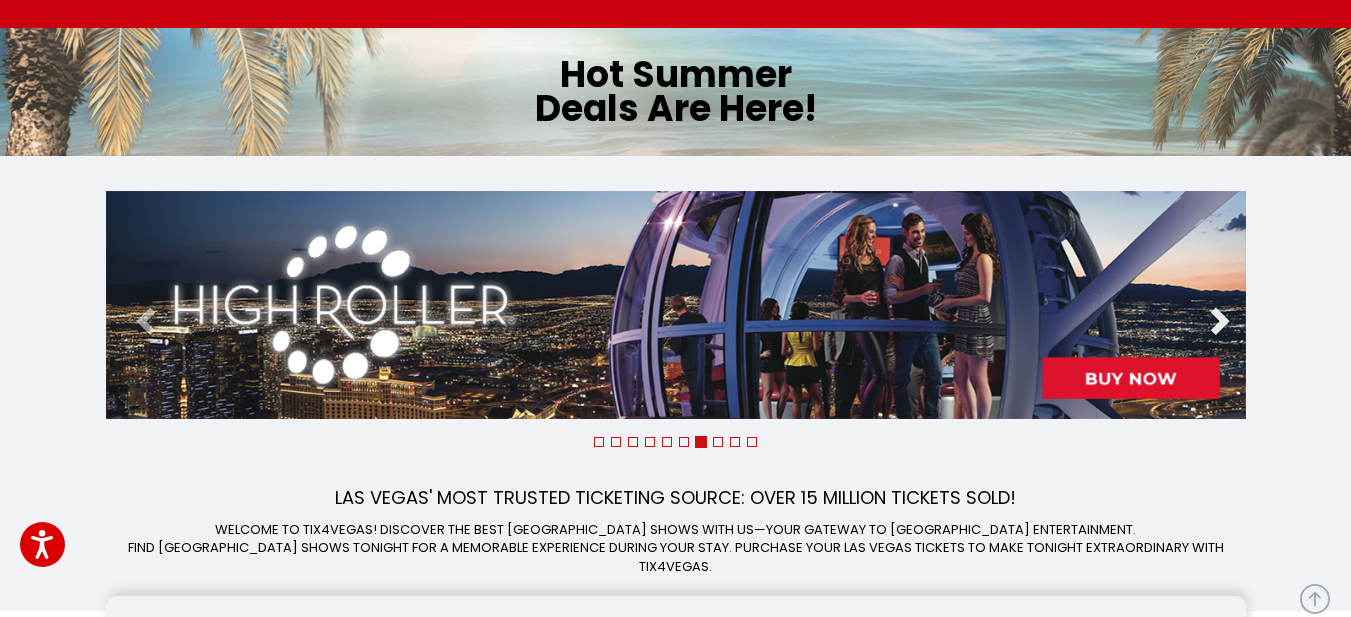 click at bounding box center [1218, 328] 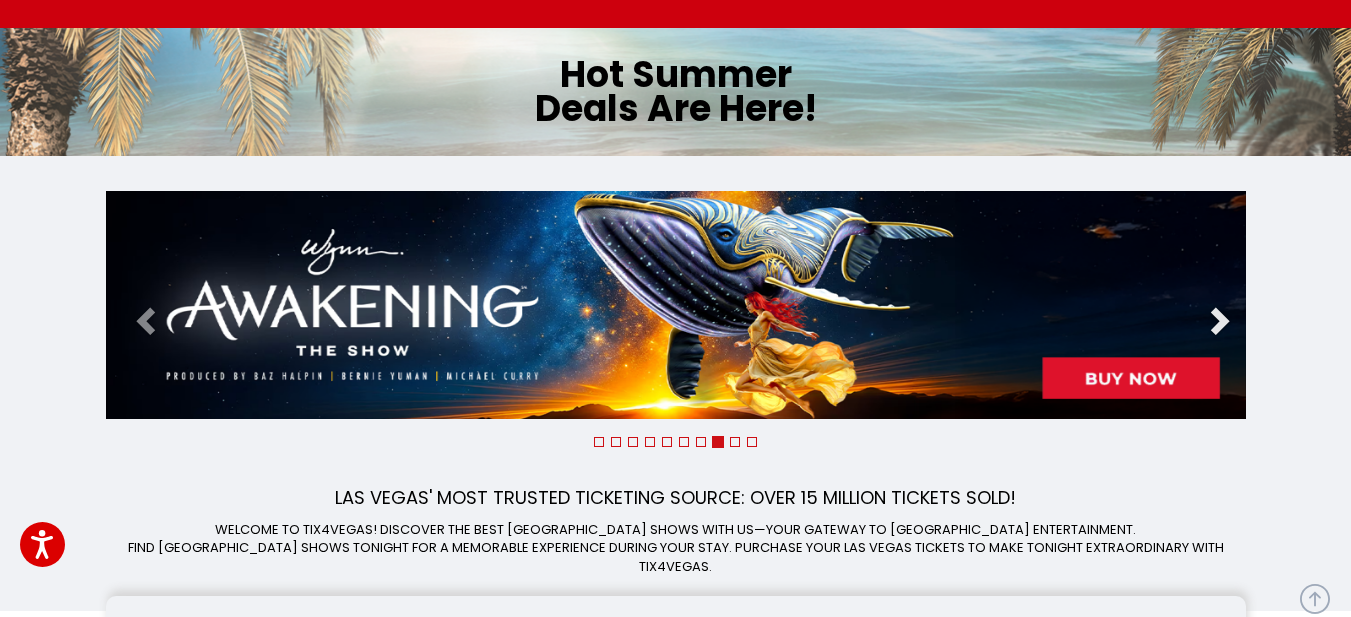 click at bounding box center (1218, 328) 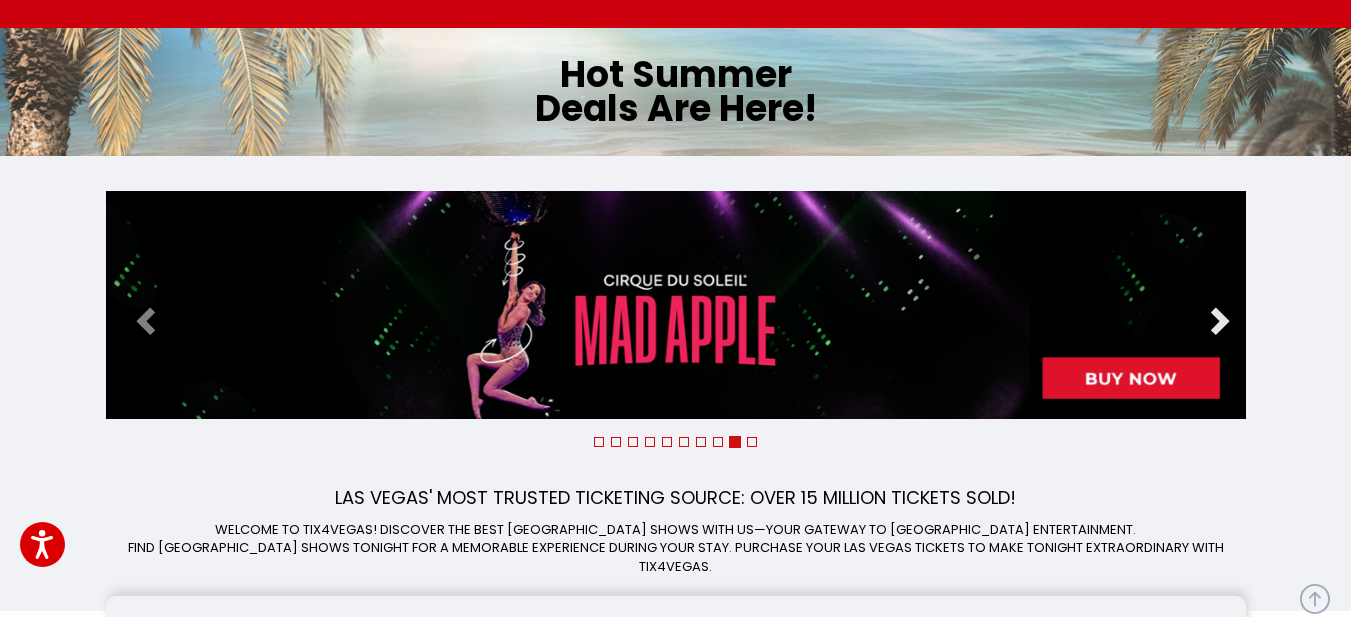 click at bounding box center (1218, 328) 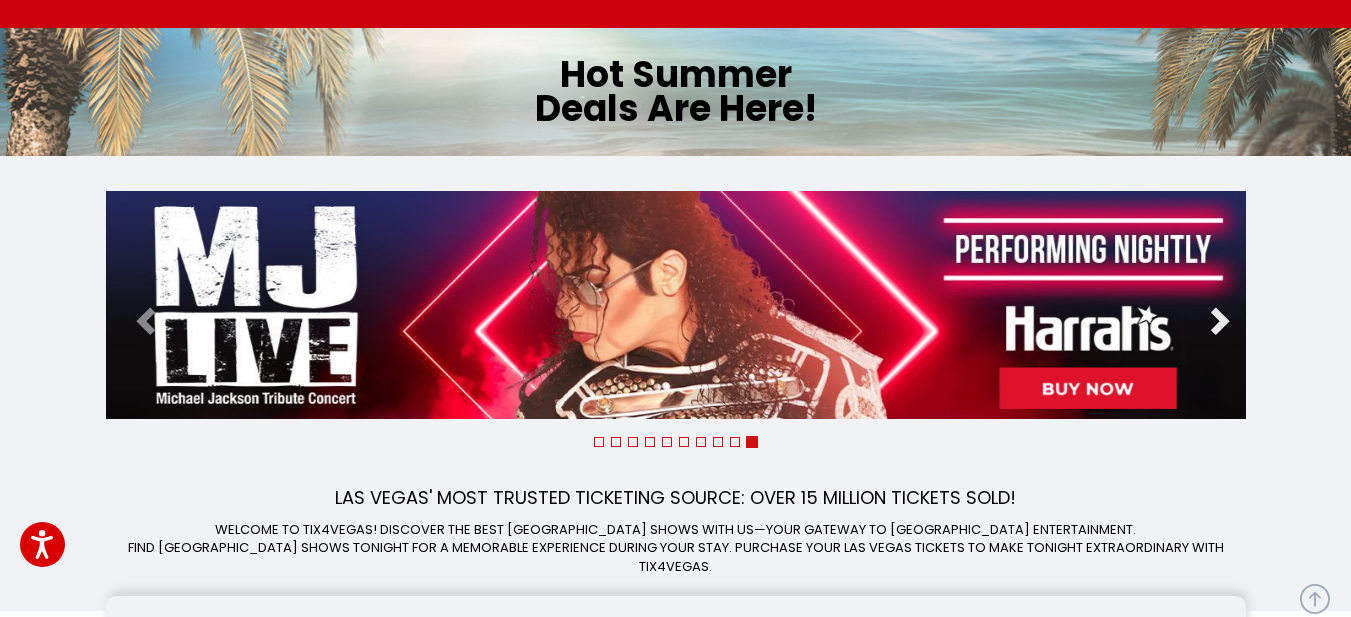 click at bounding box center [1218, 328] 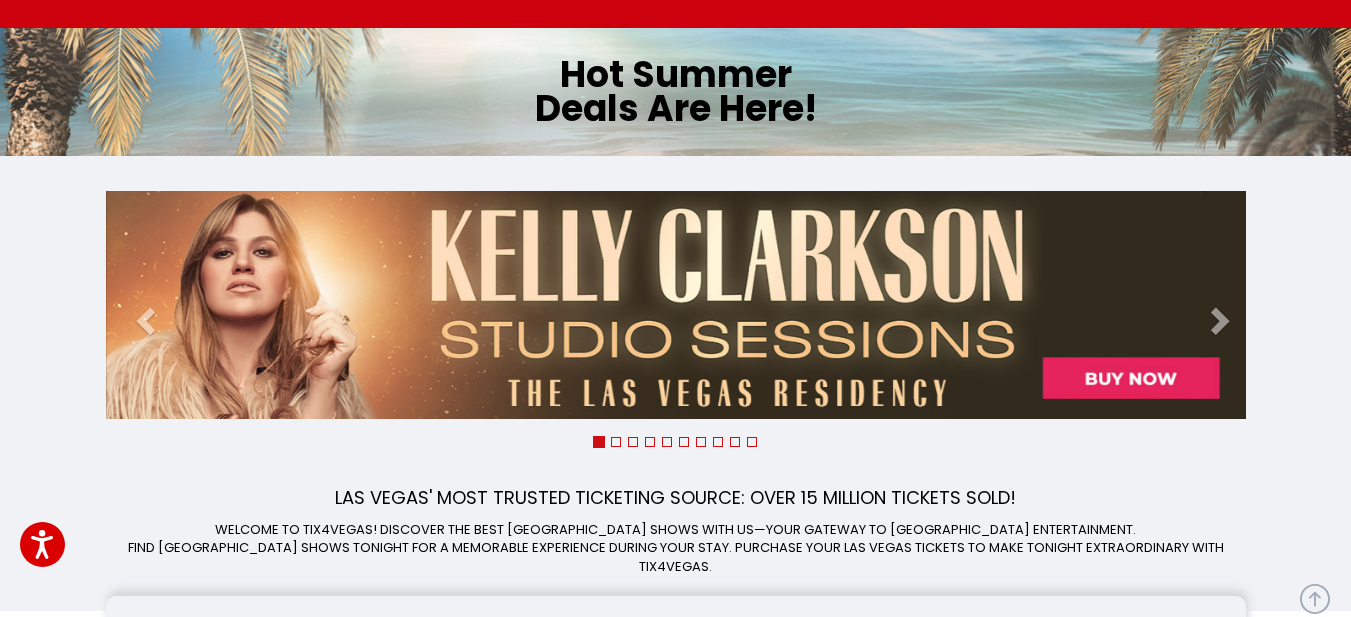 click at bounding box center (676, 305) 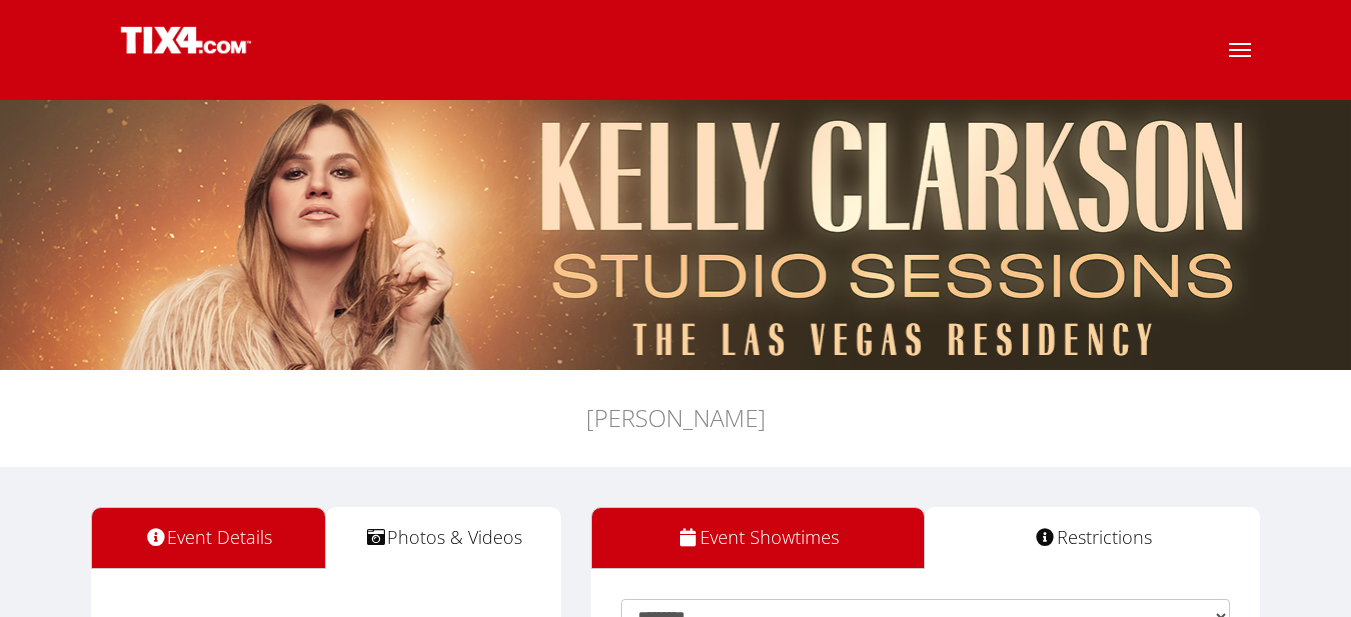 scroll, scrollTop: 0, scrollLeft: 0, axis: both 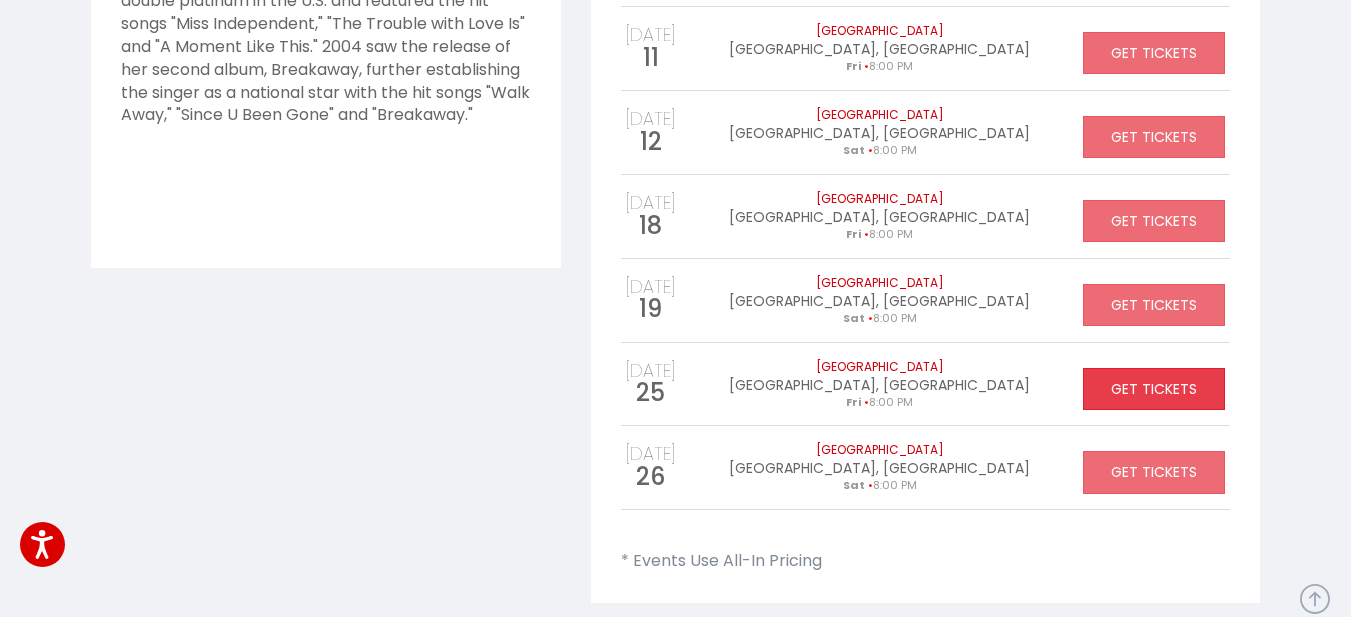click on "GET TICKETS" at bounding box center [1154, 389] 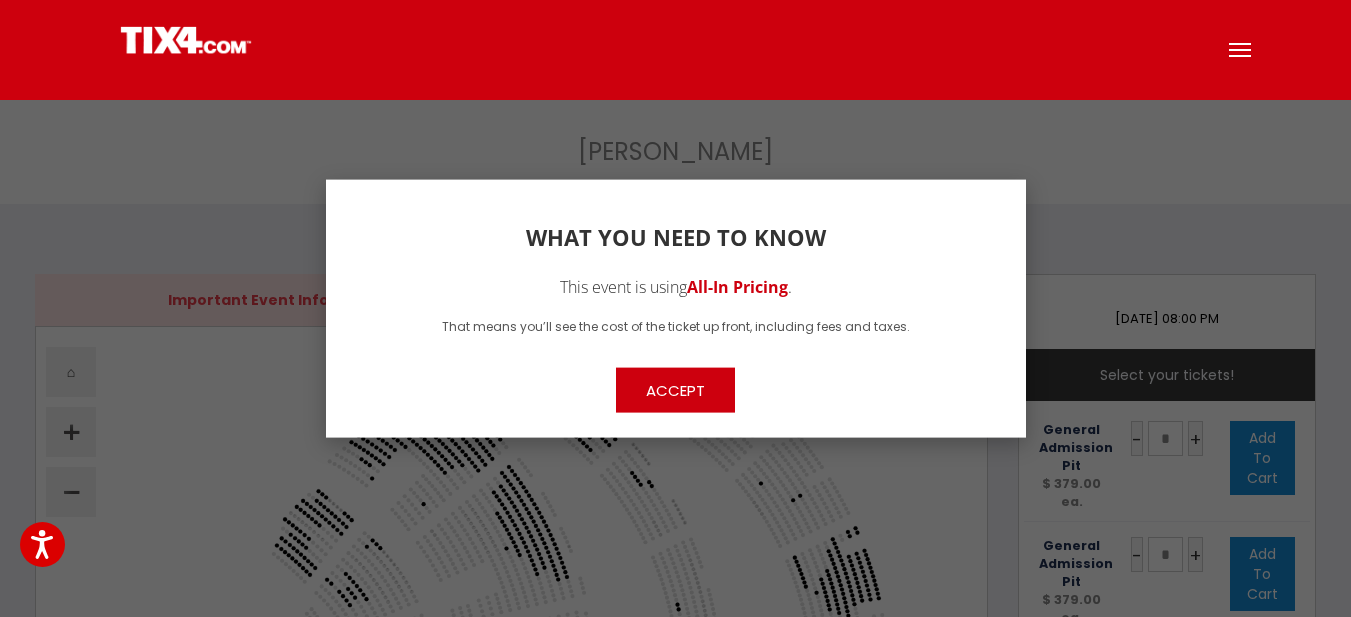 scroll, scrollTop: 0, scrollLeft: 0, axis: both 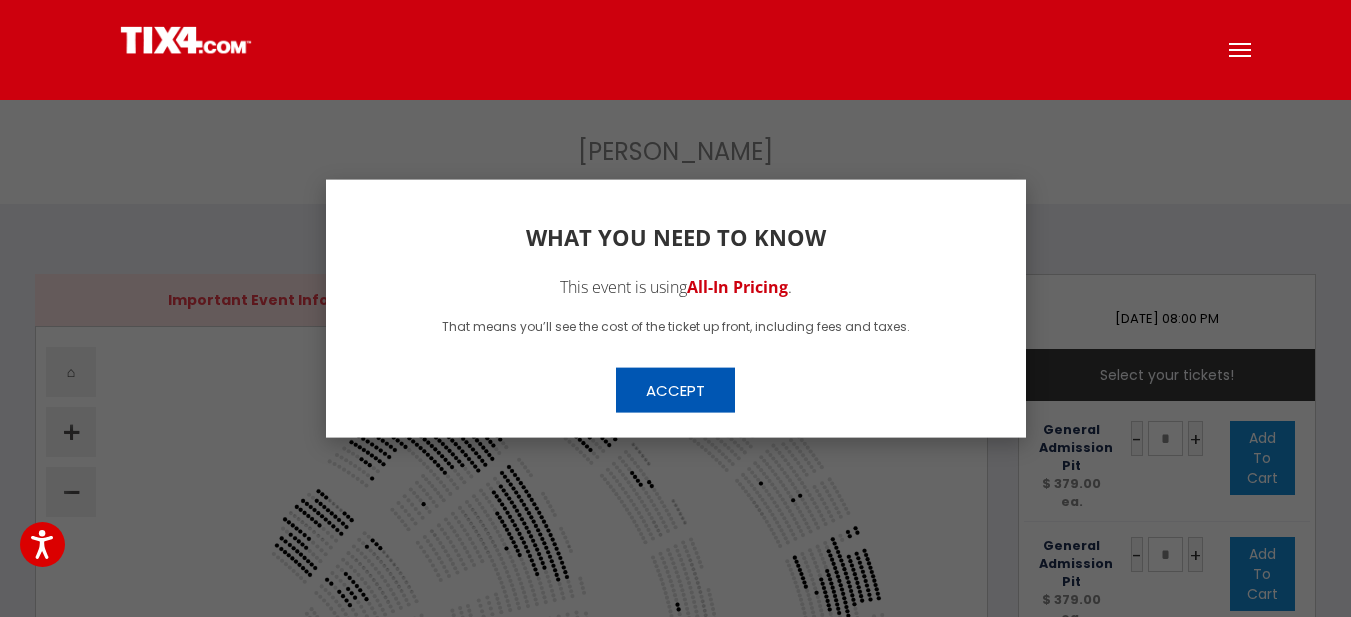 click on "Accept" at bounding box center [675, 389] 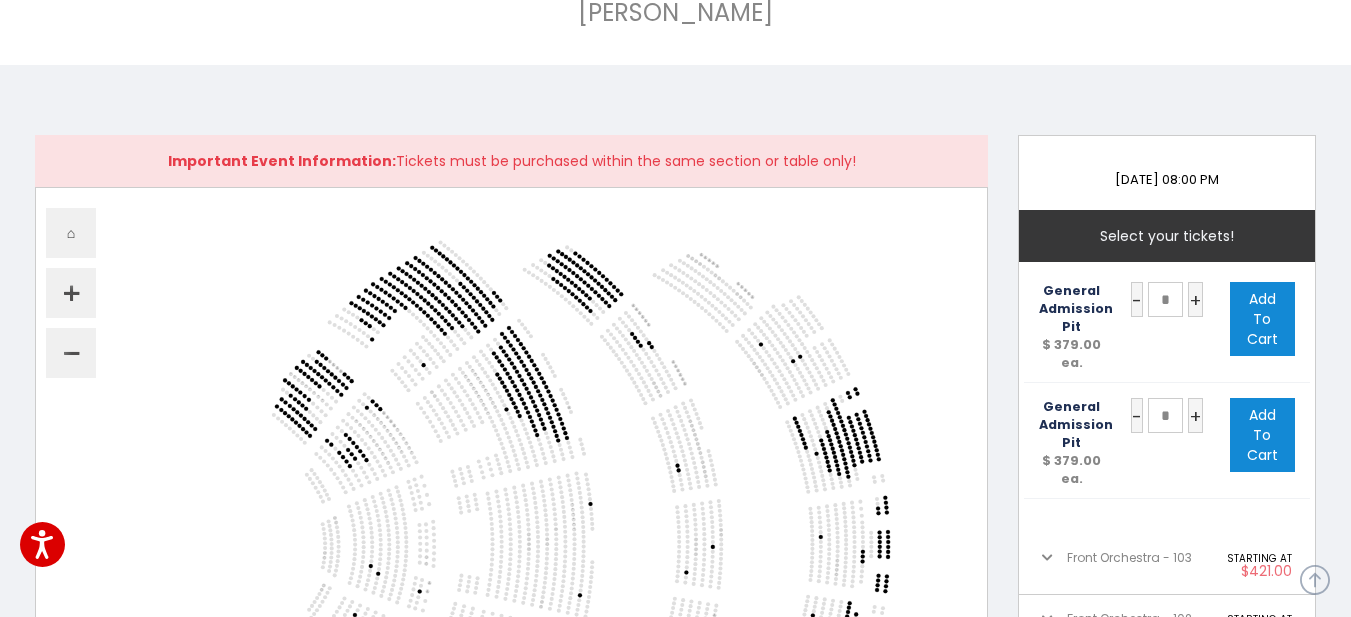 scroll, scrollTop: 174, scrollLeft: 0, axis: vertical 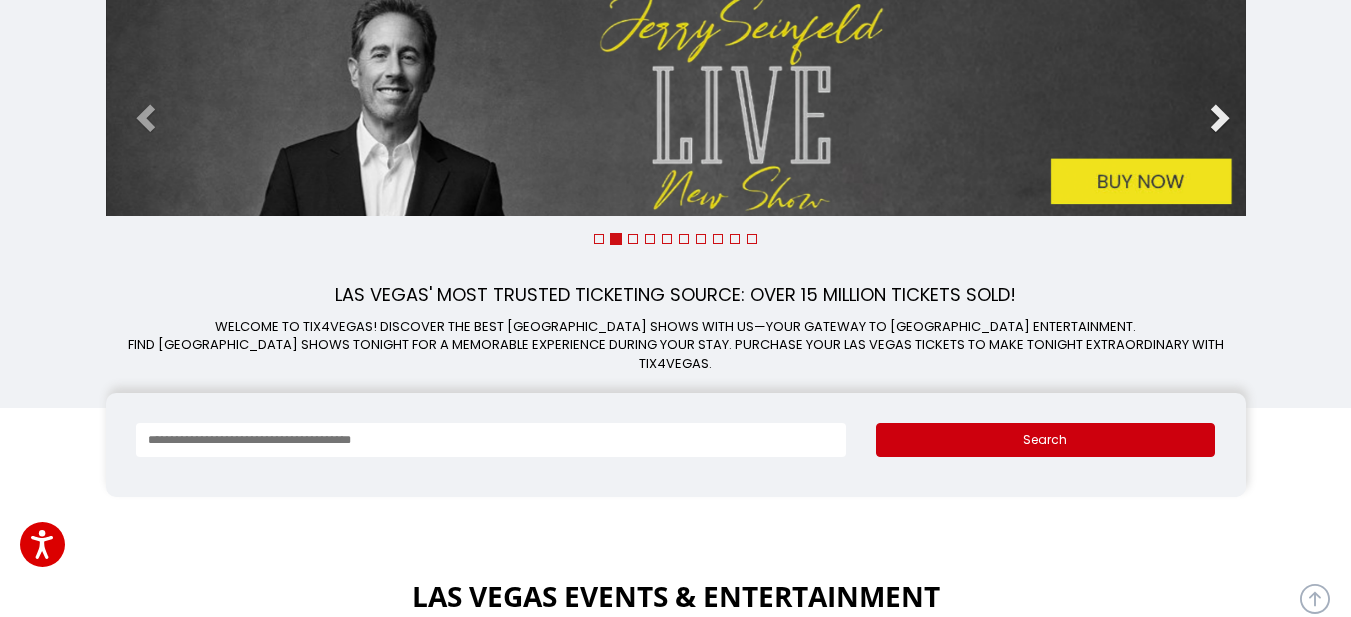 click at bounding box center (1218, 125) 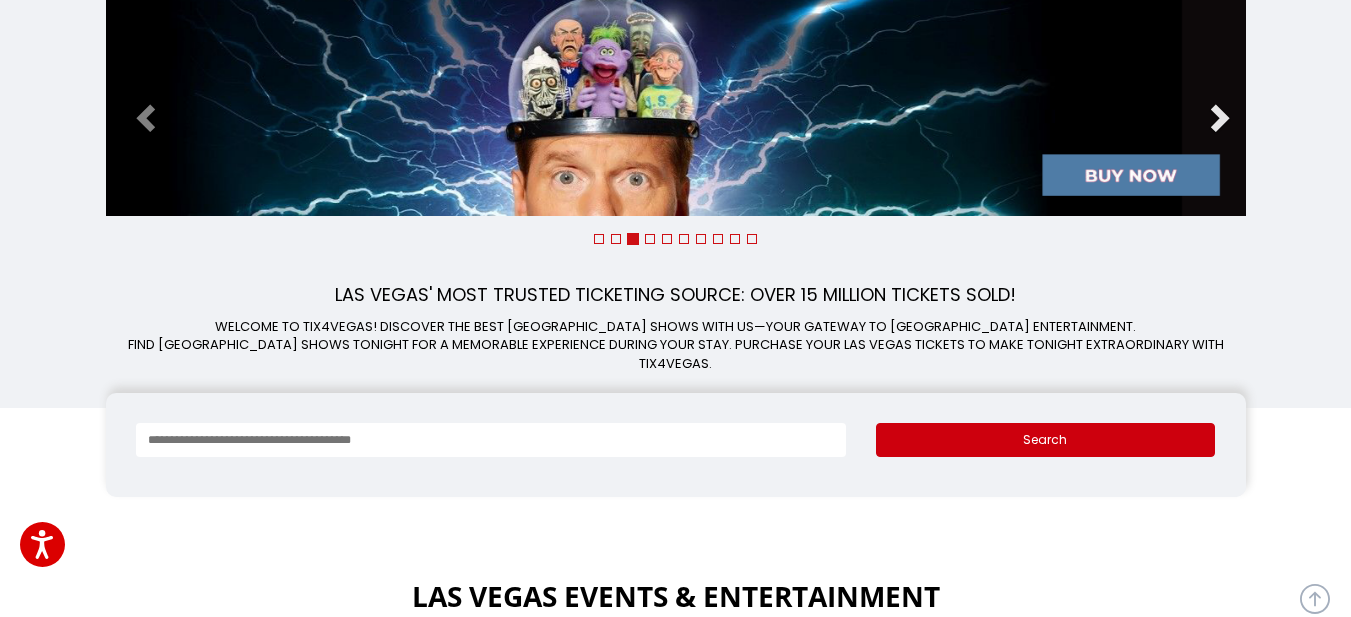 click at bounding box center [1218, 125] 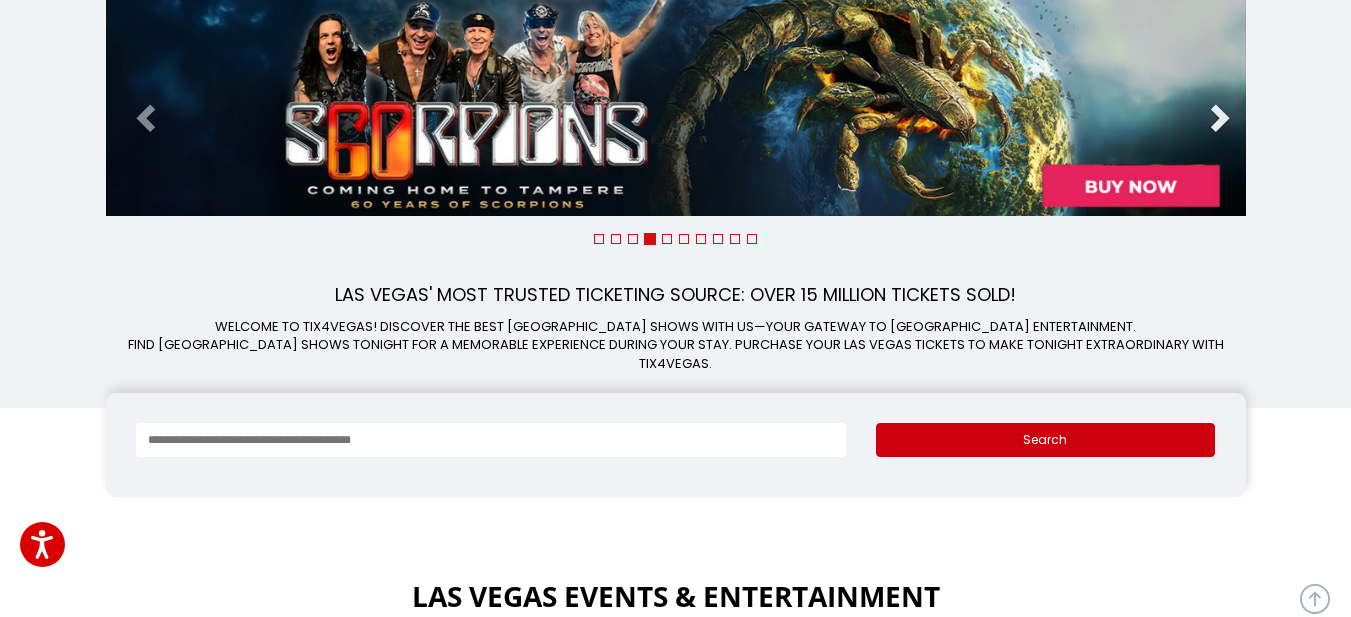 click at bounding box center (1218, 125) 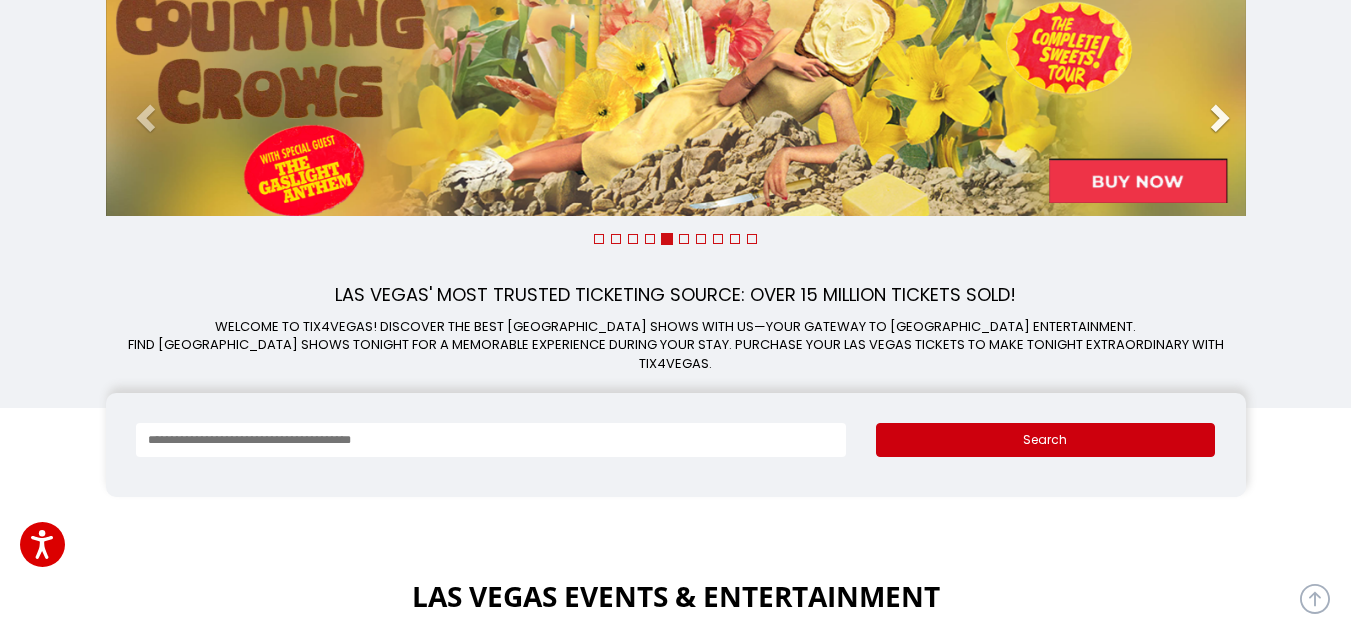 click at bounding box center (1218, 125) 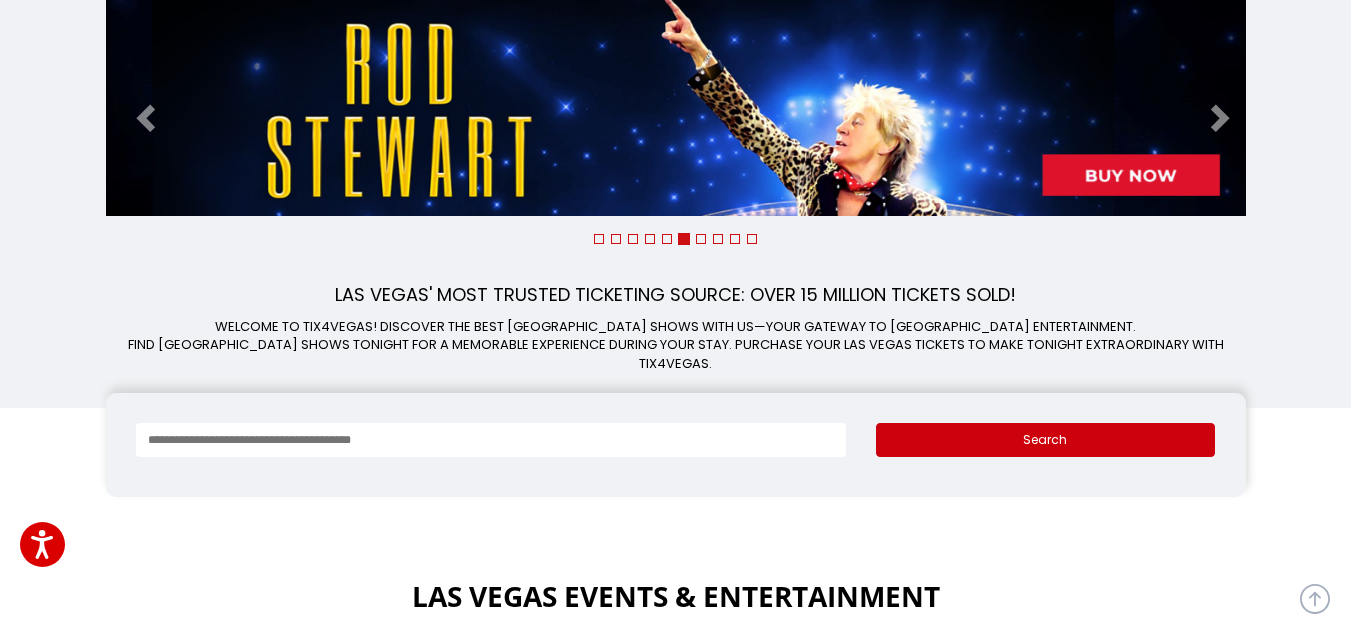 click at bounding box center (676, 102) 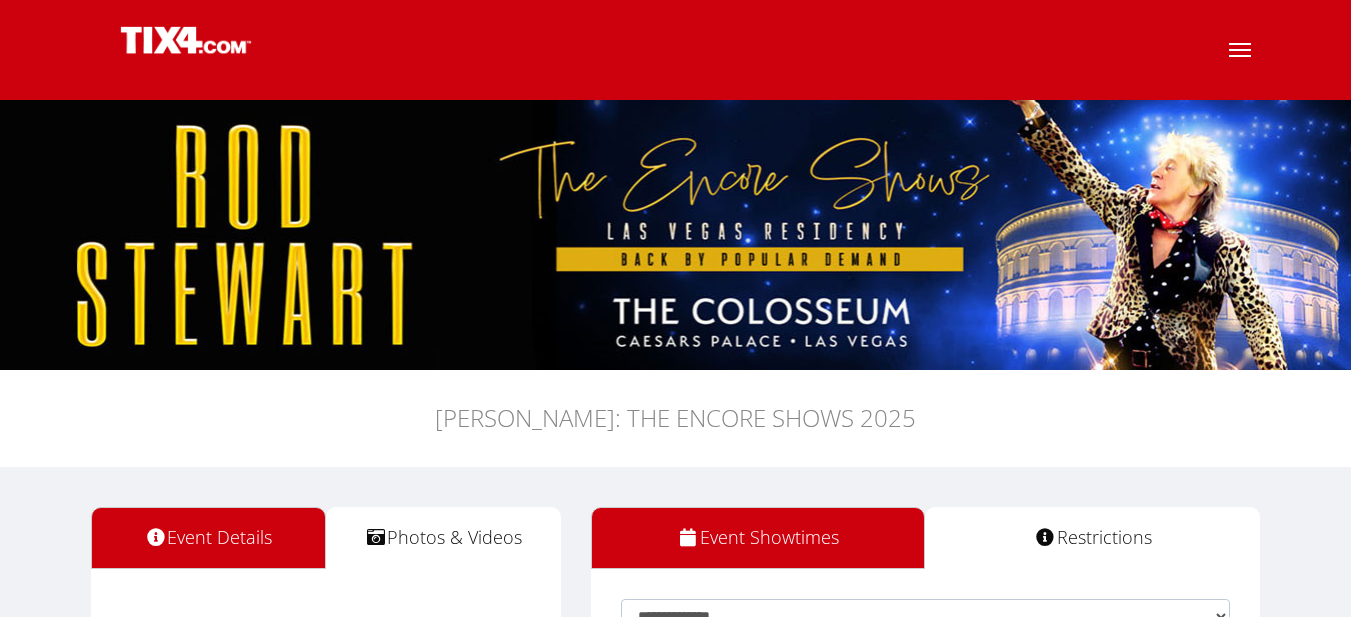 scroll, scrollTop: 0, scrollLeft: 0, axis: both 